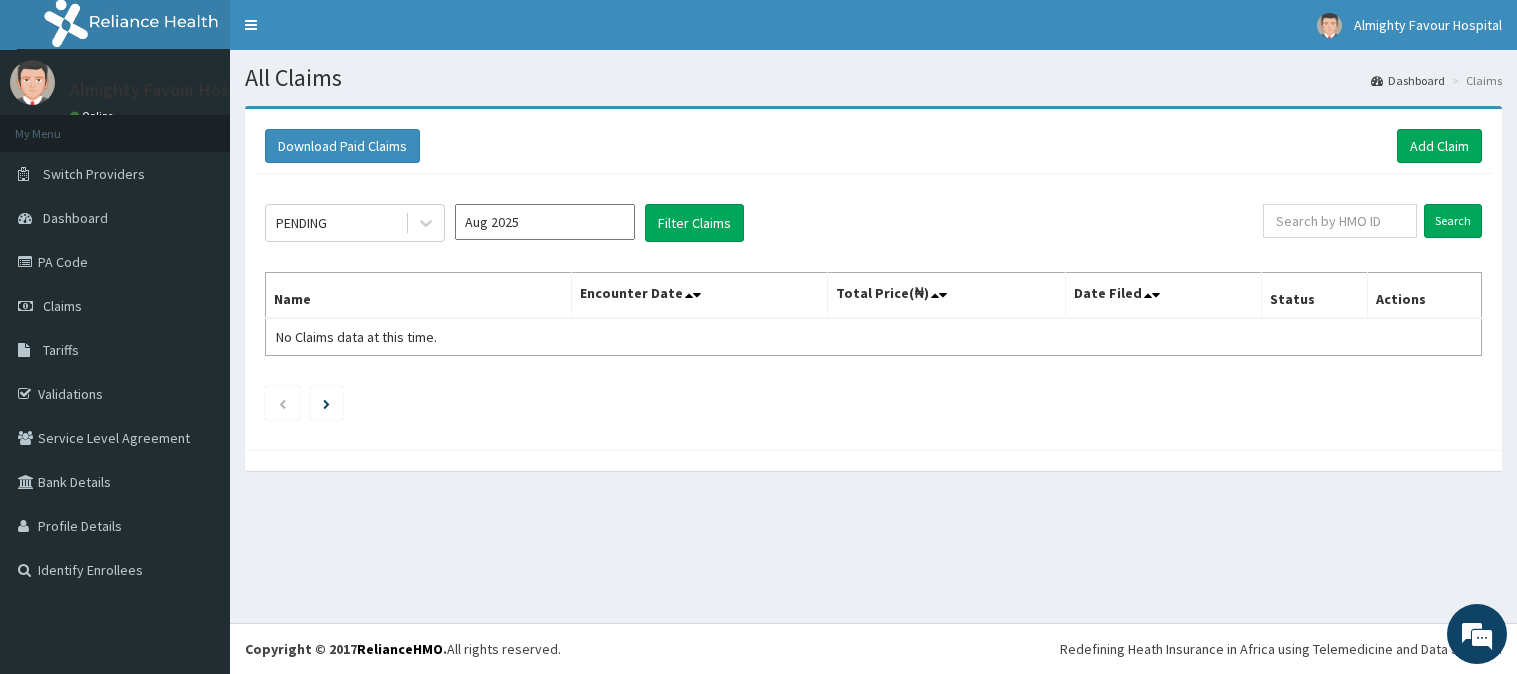 scroll, scrollTop: 0, scrollLeft: 0, axis: both 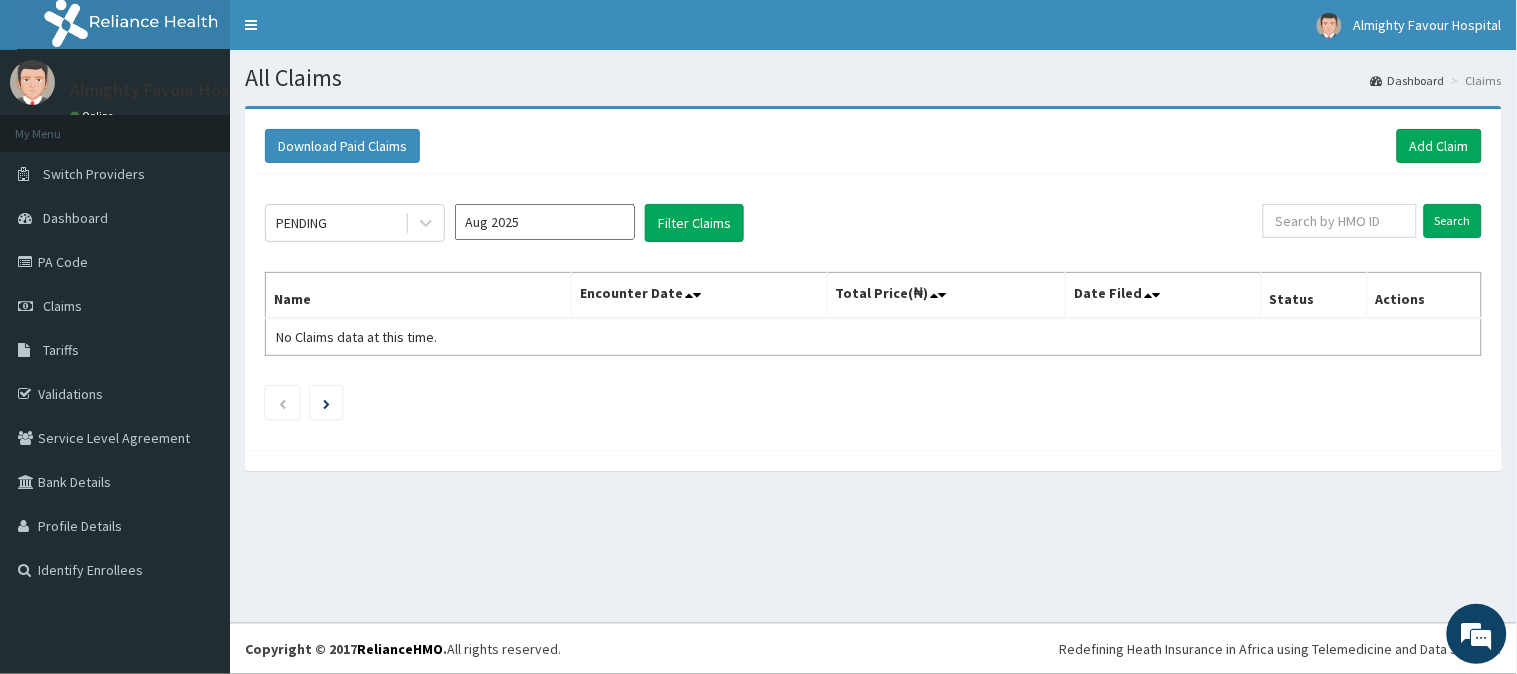 click 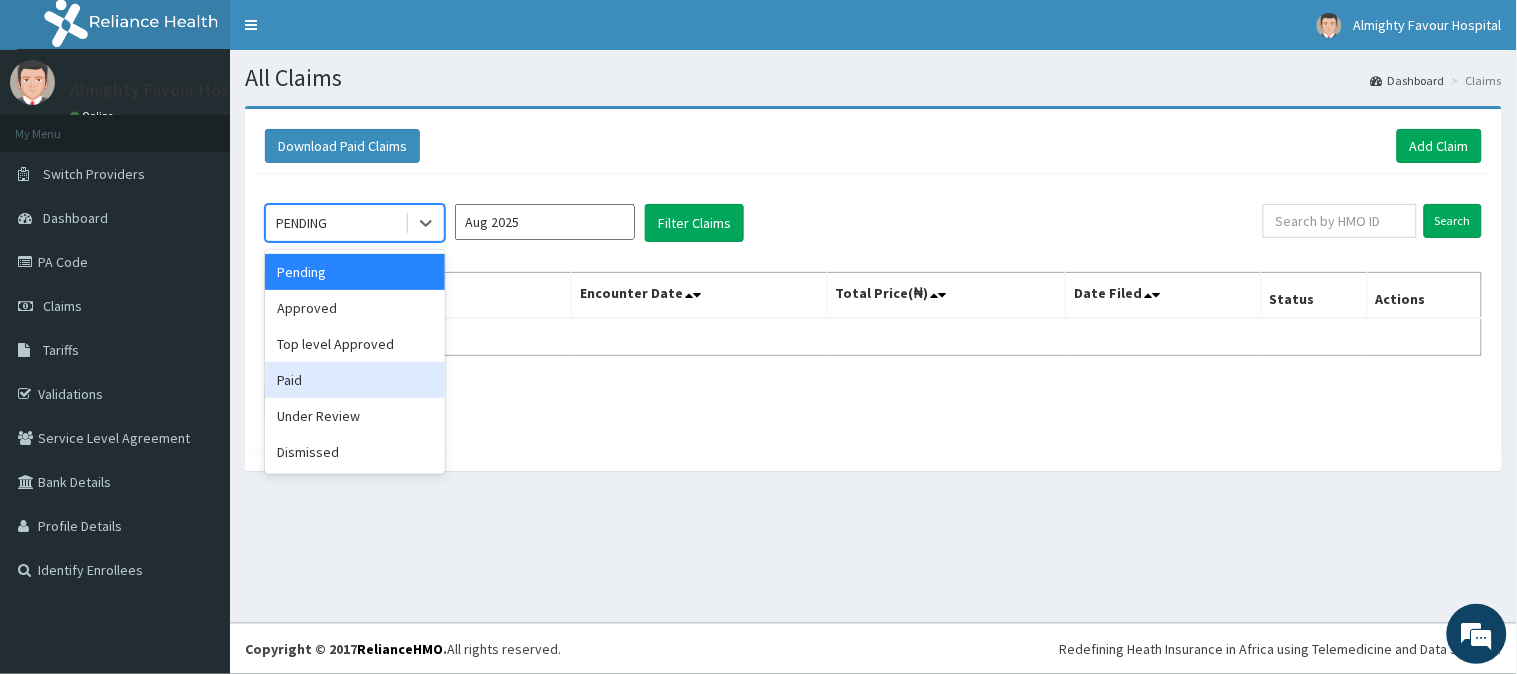 click on "Paid" at bounding box center [355, 380] 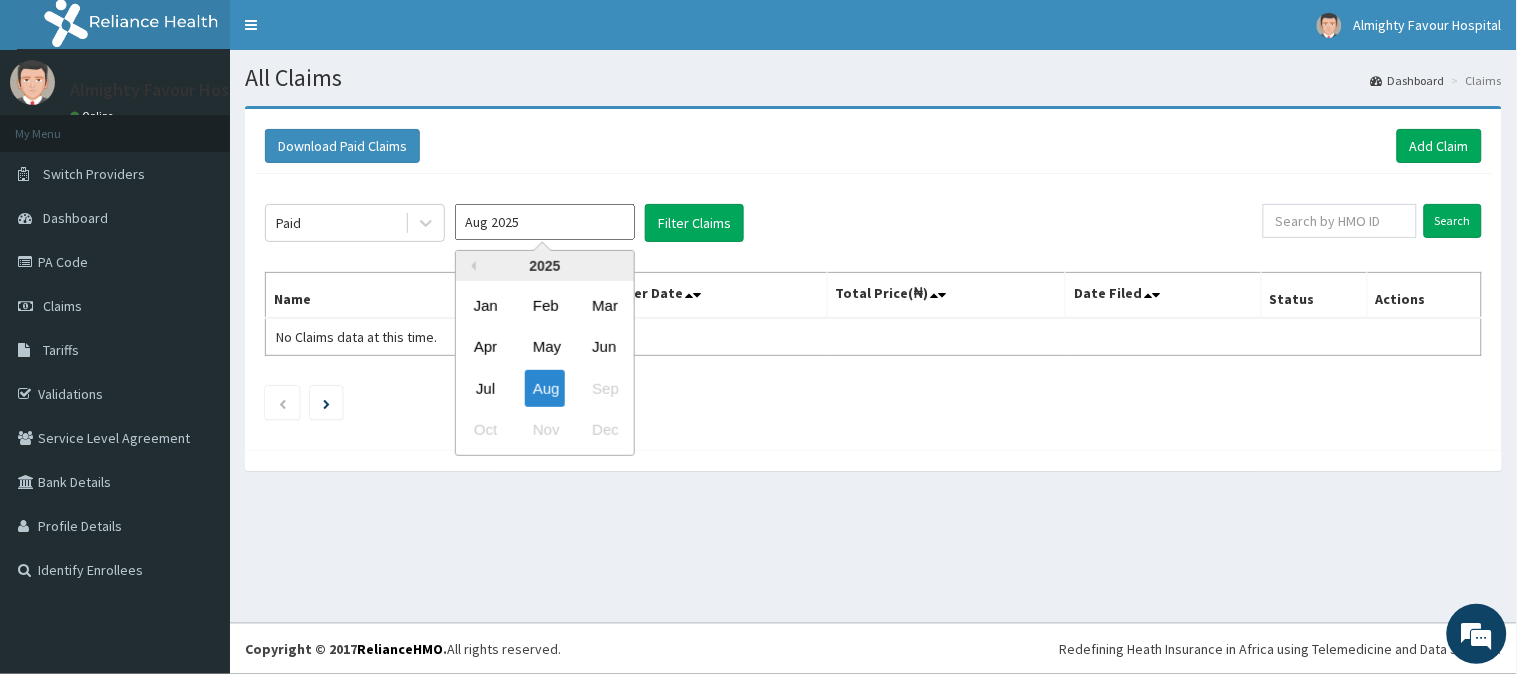 click on "Aug 2025" at bounding box center (545, 222) 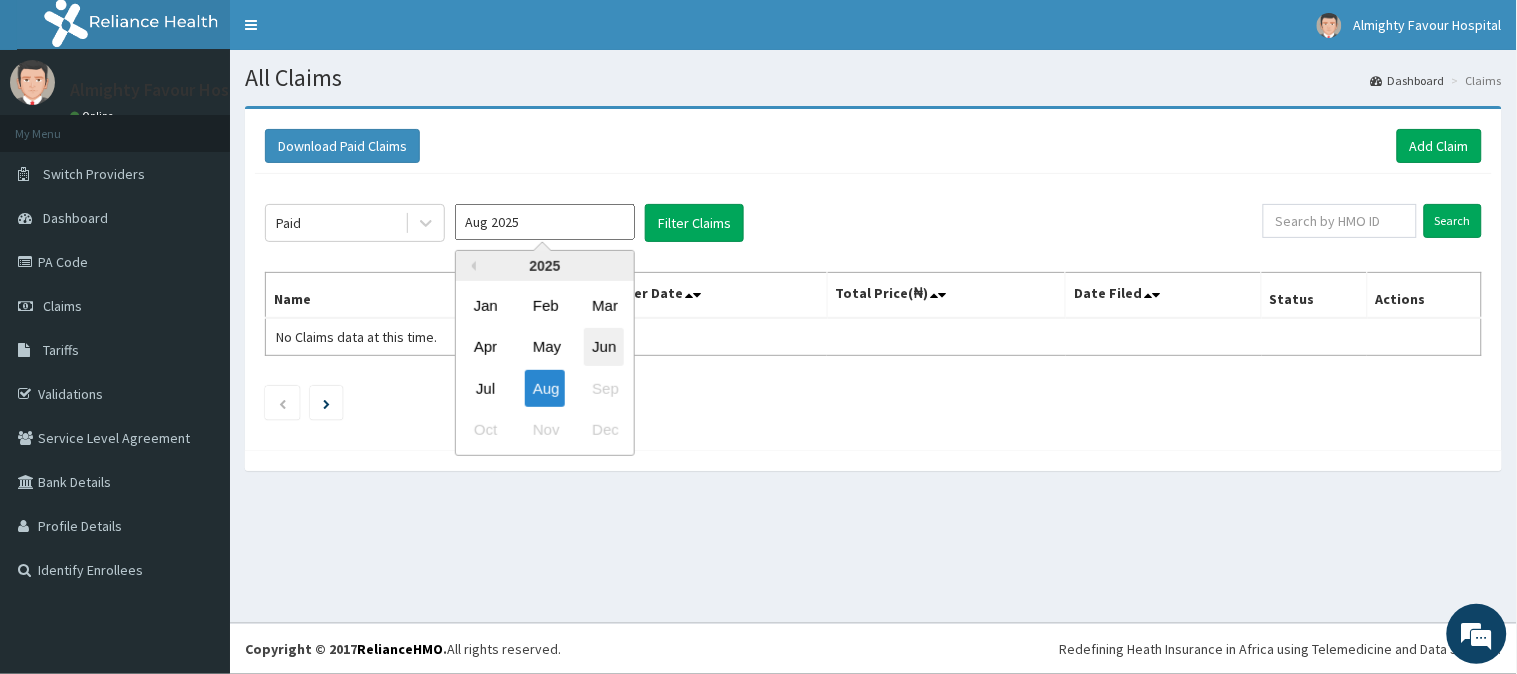click on "Jun" at bounding box center (604, 347) 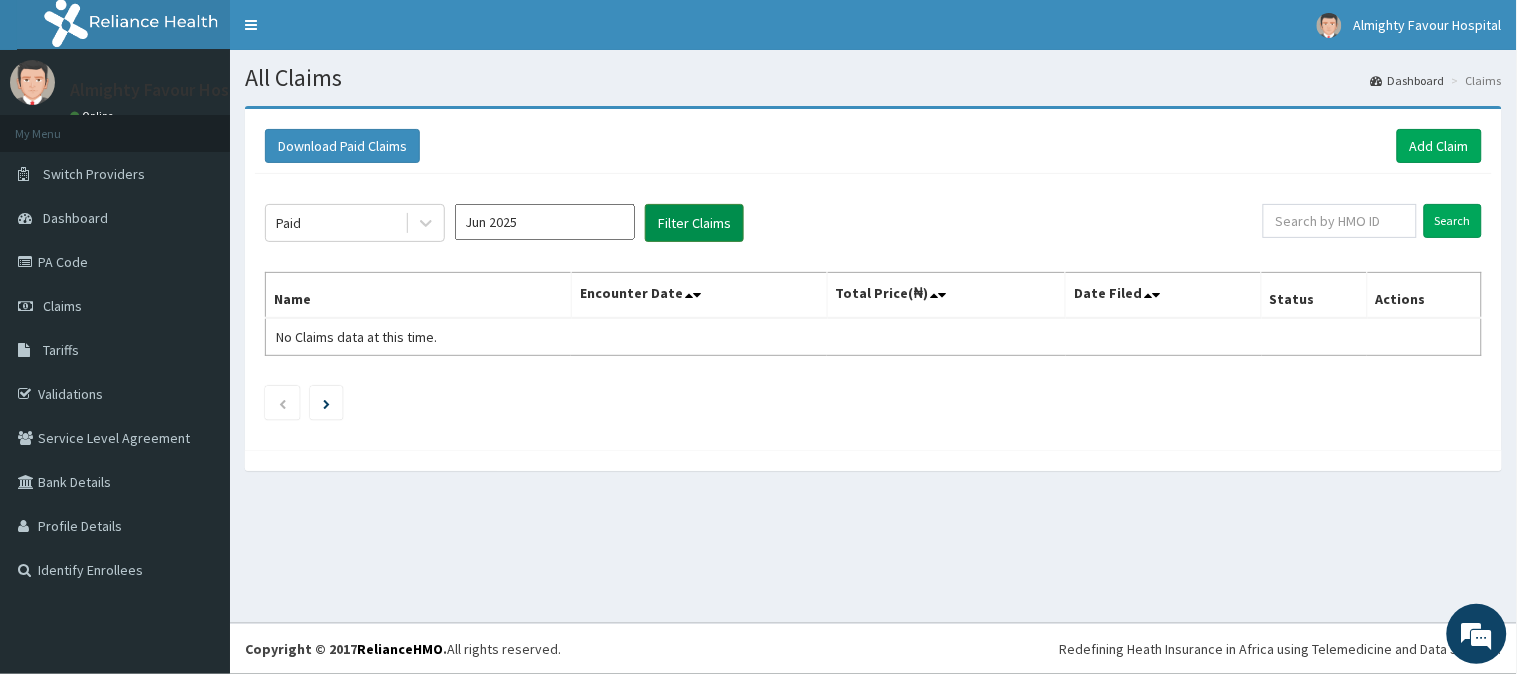 click on "Filter Claims" at bounding box center [694, 223] 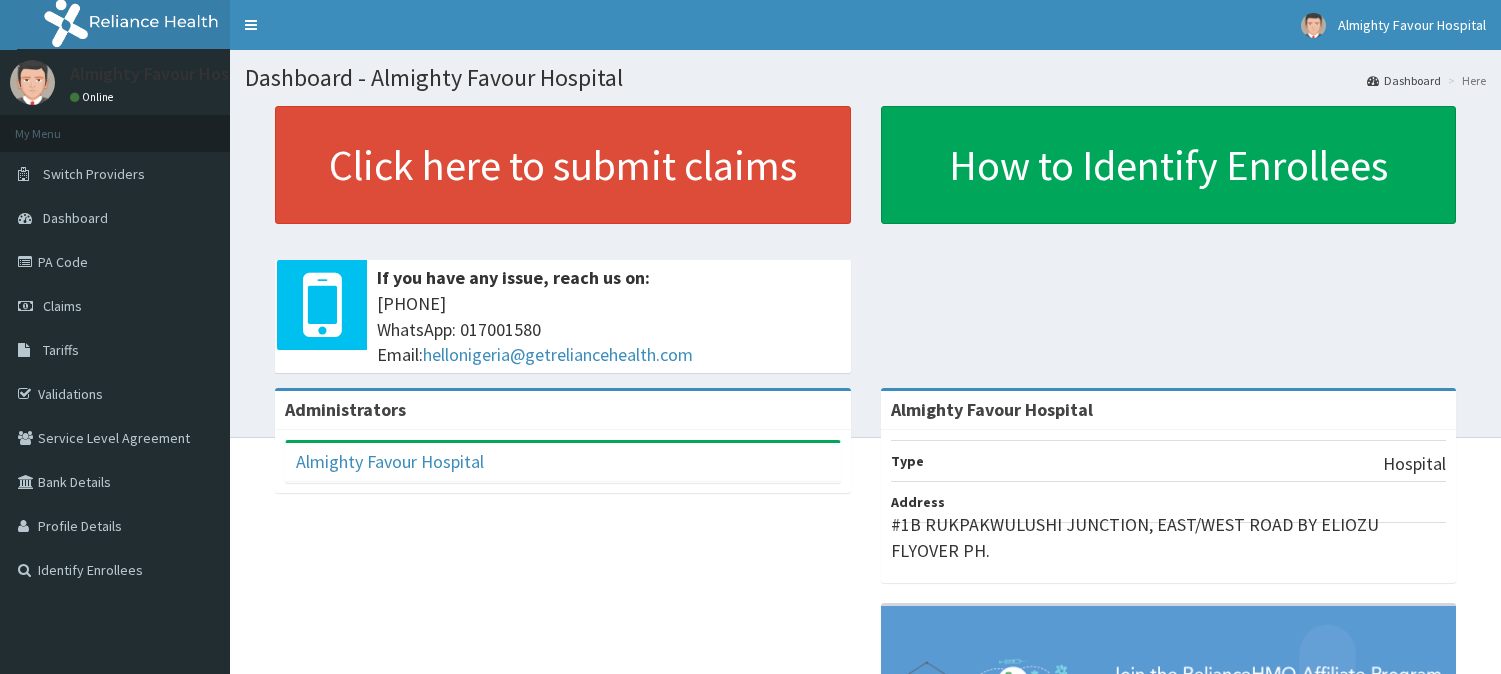 scroll, scrollTop: 0, scrollLeft: 0, axis: both 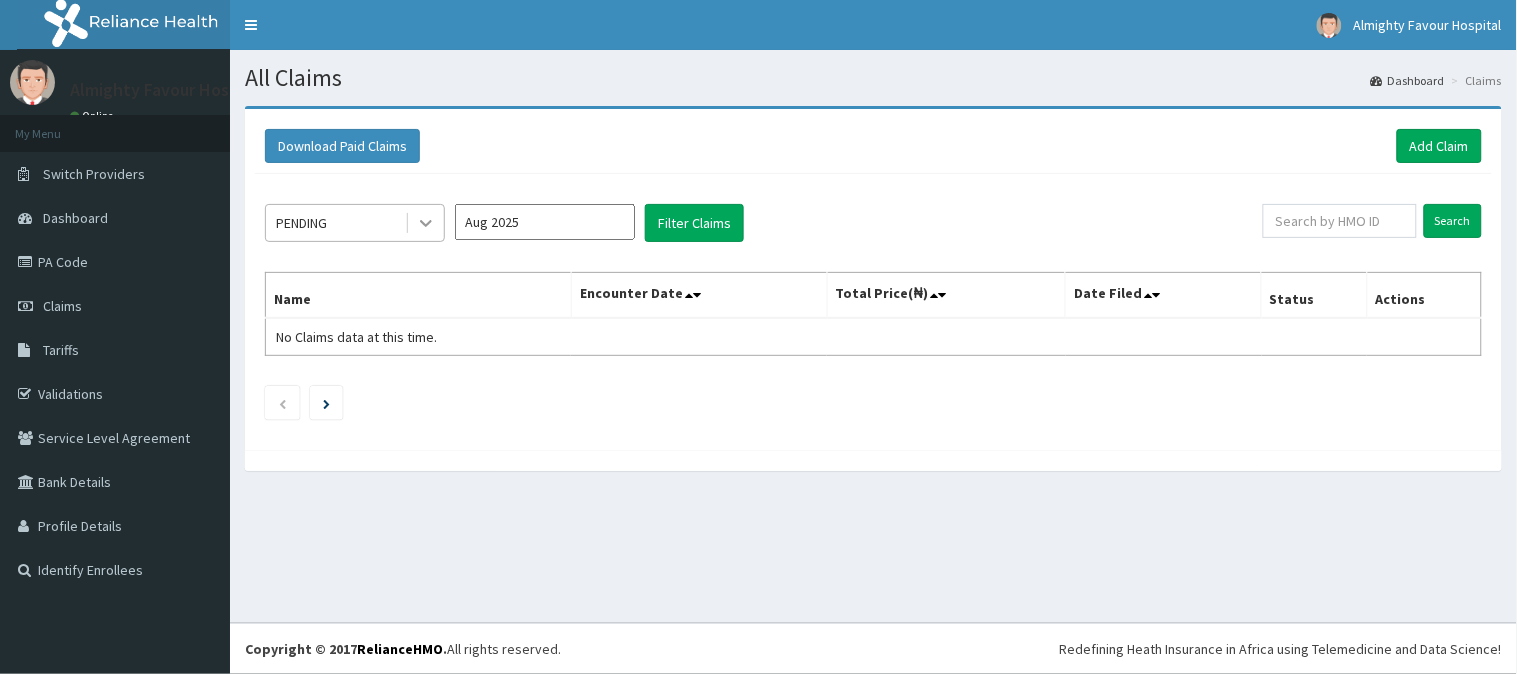 click 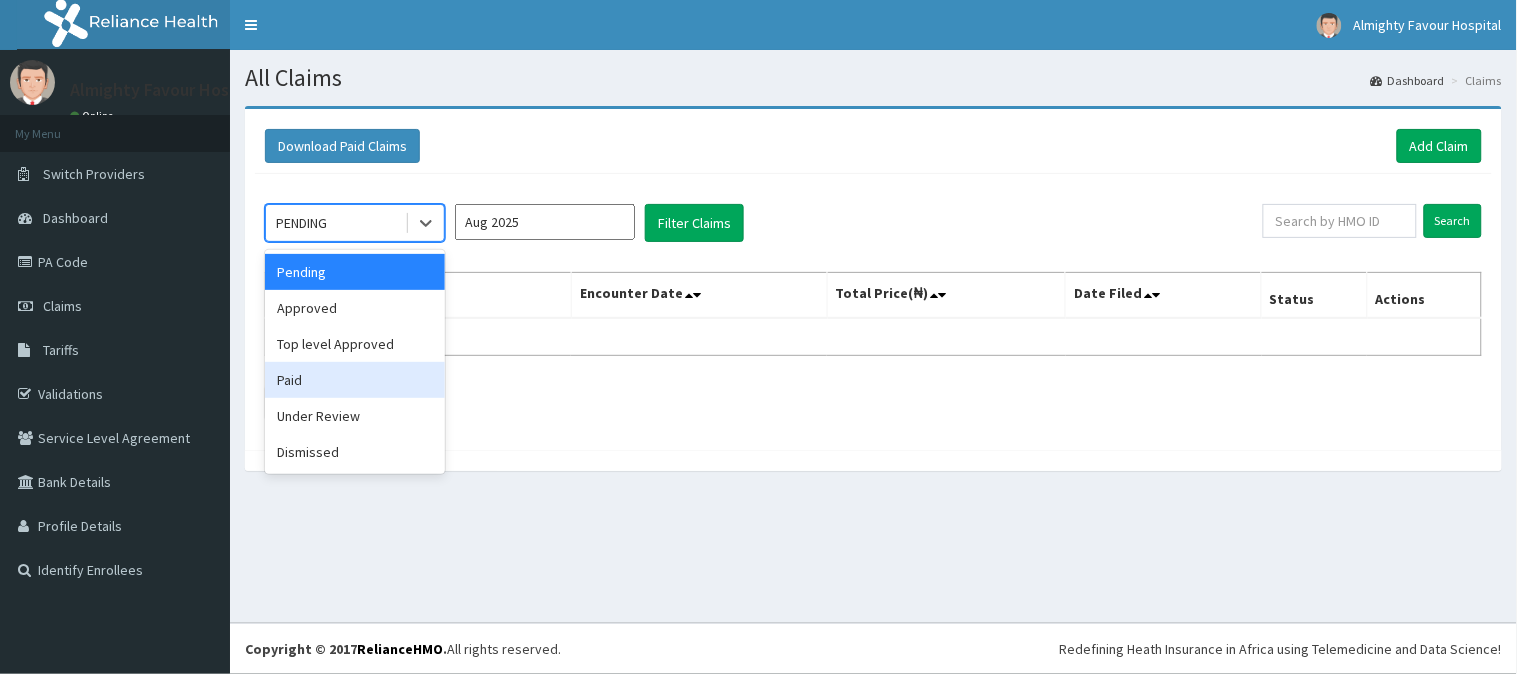 click on "Paid" at bounding box center (355, 380) 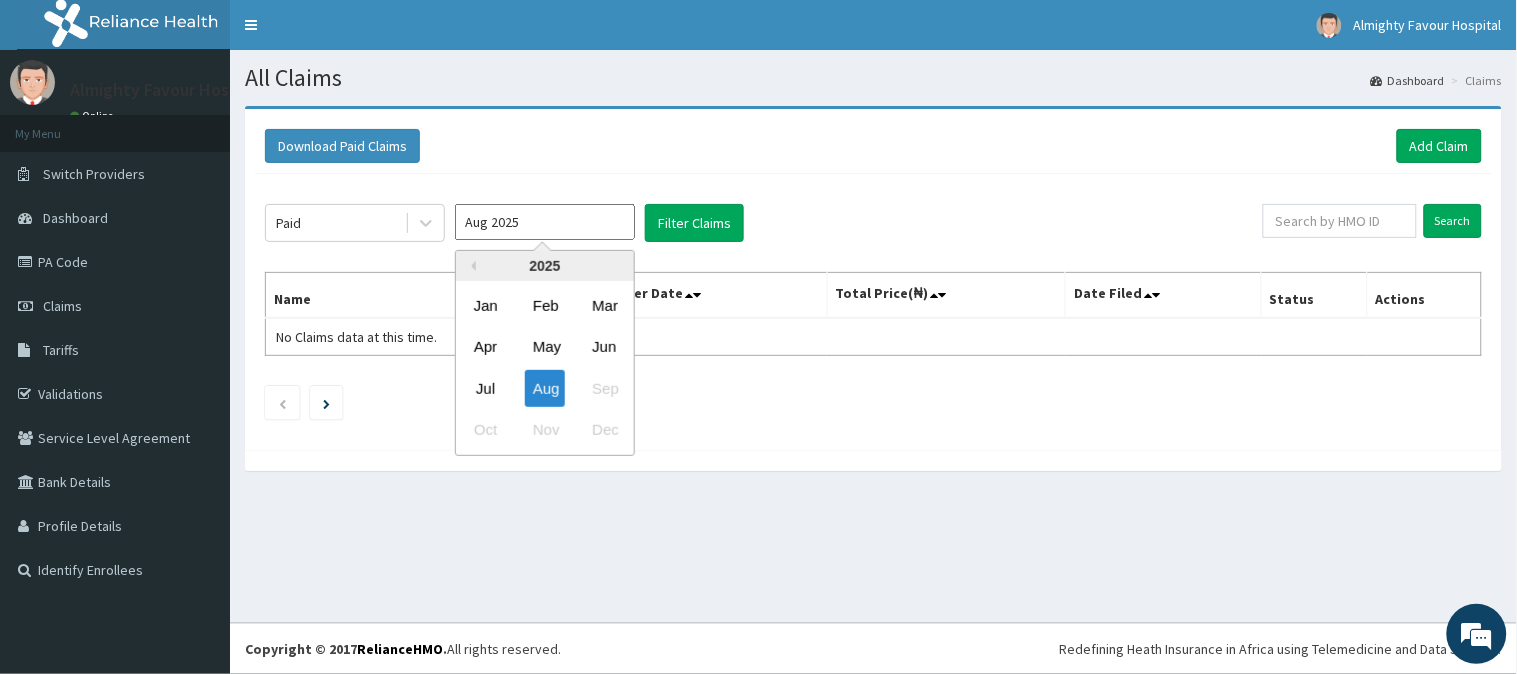 click on "Aug 2025" at bounding box center (545, 222) 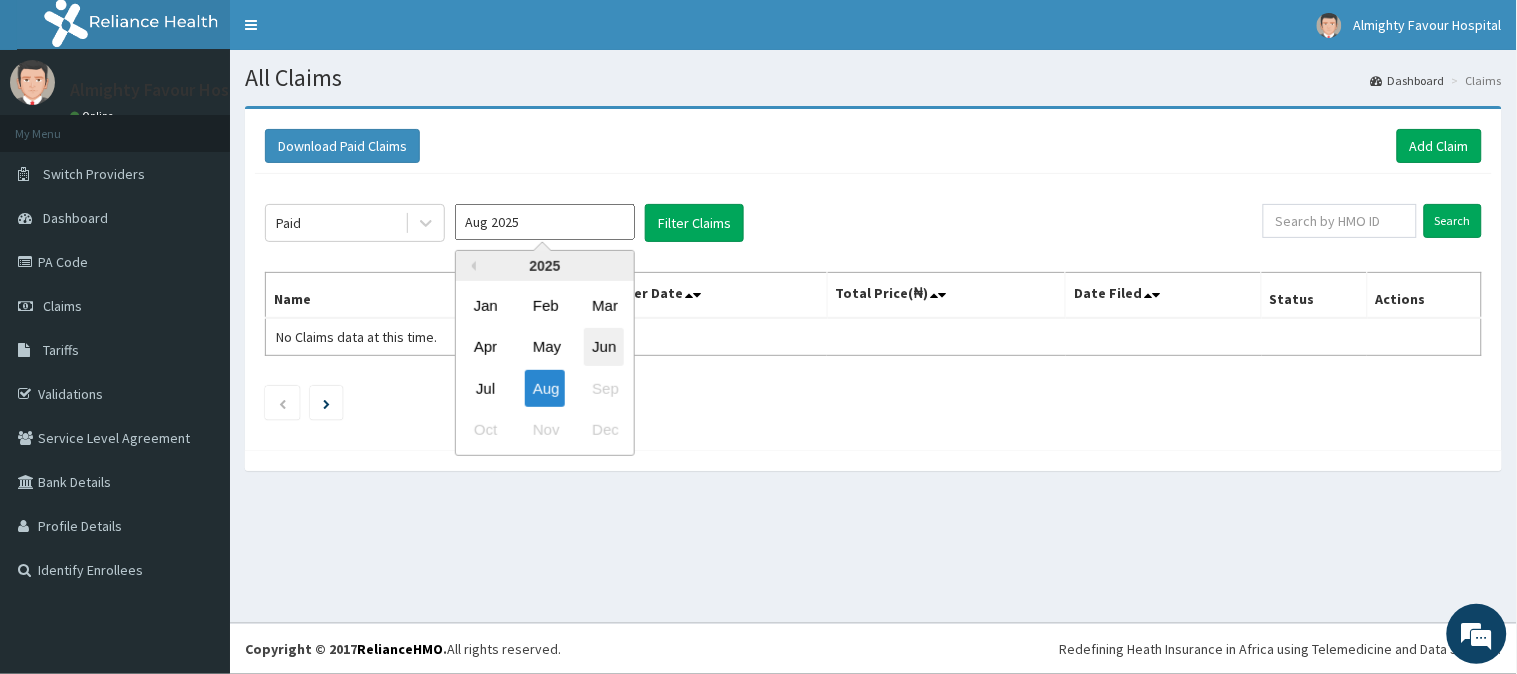 click on "Jun" at bounding box center [604, 347] 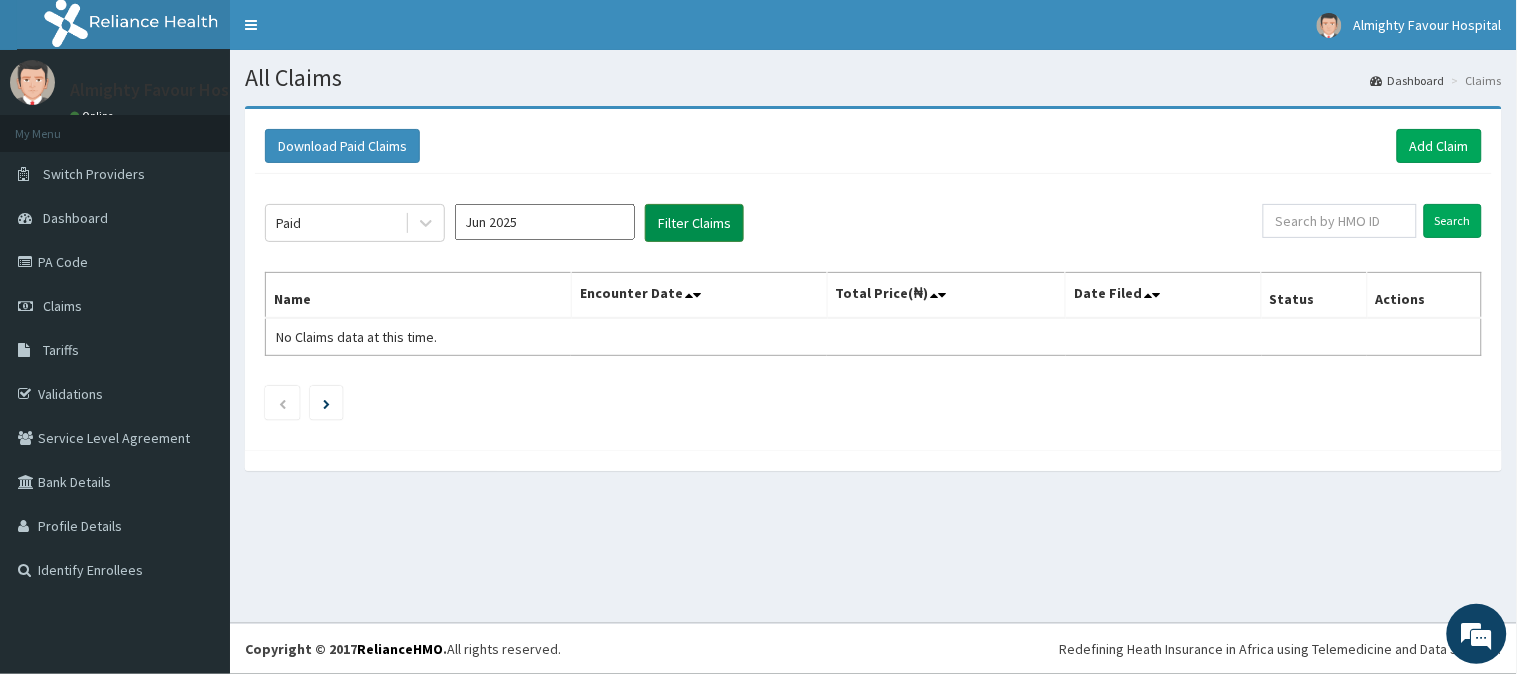 click on "Filter Claims" at bounding box center [694, 223] 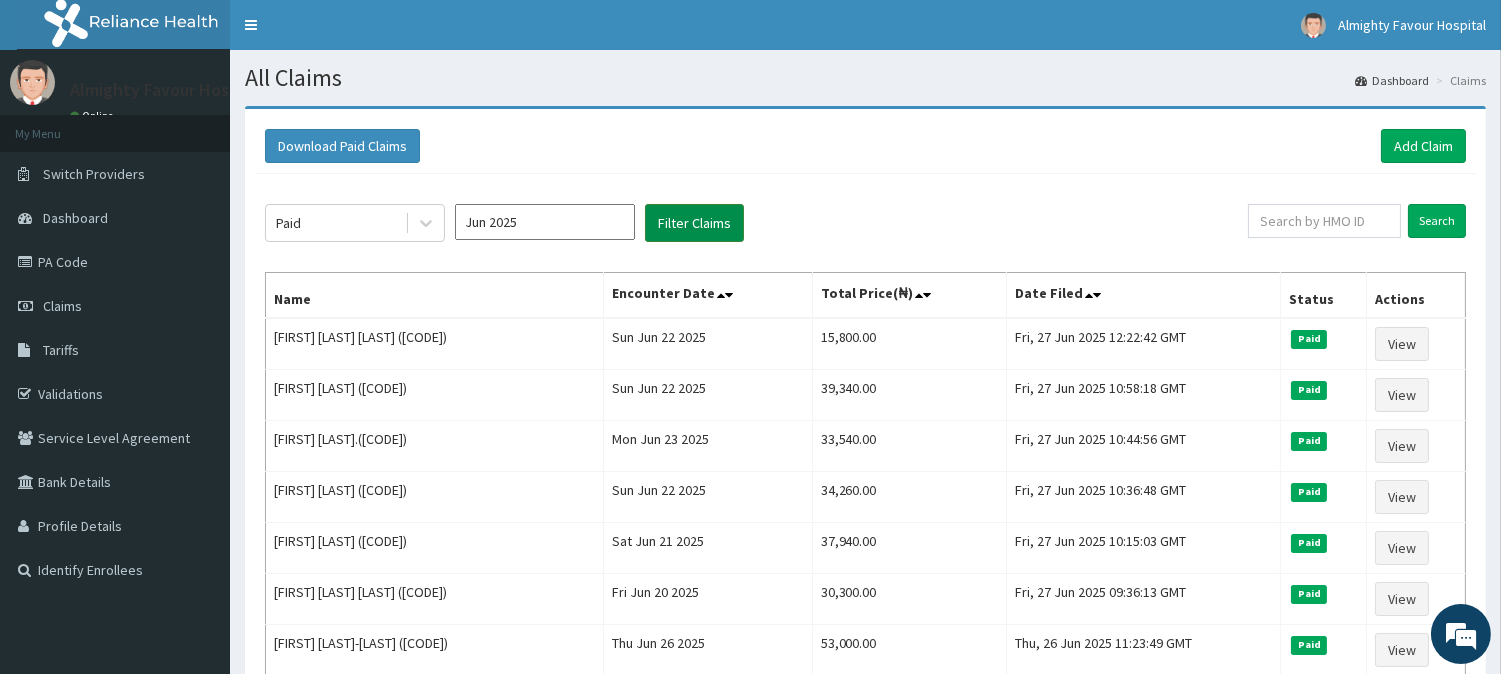 scroll, scrollTop: 0, scrollLeft: 0, axis: both 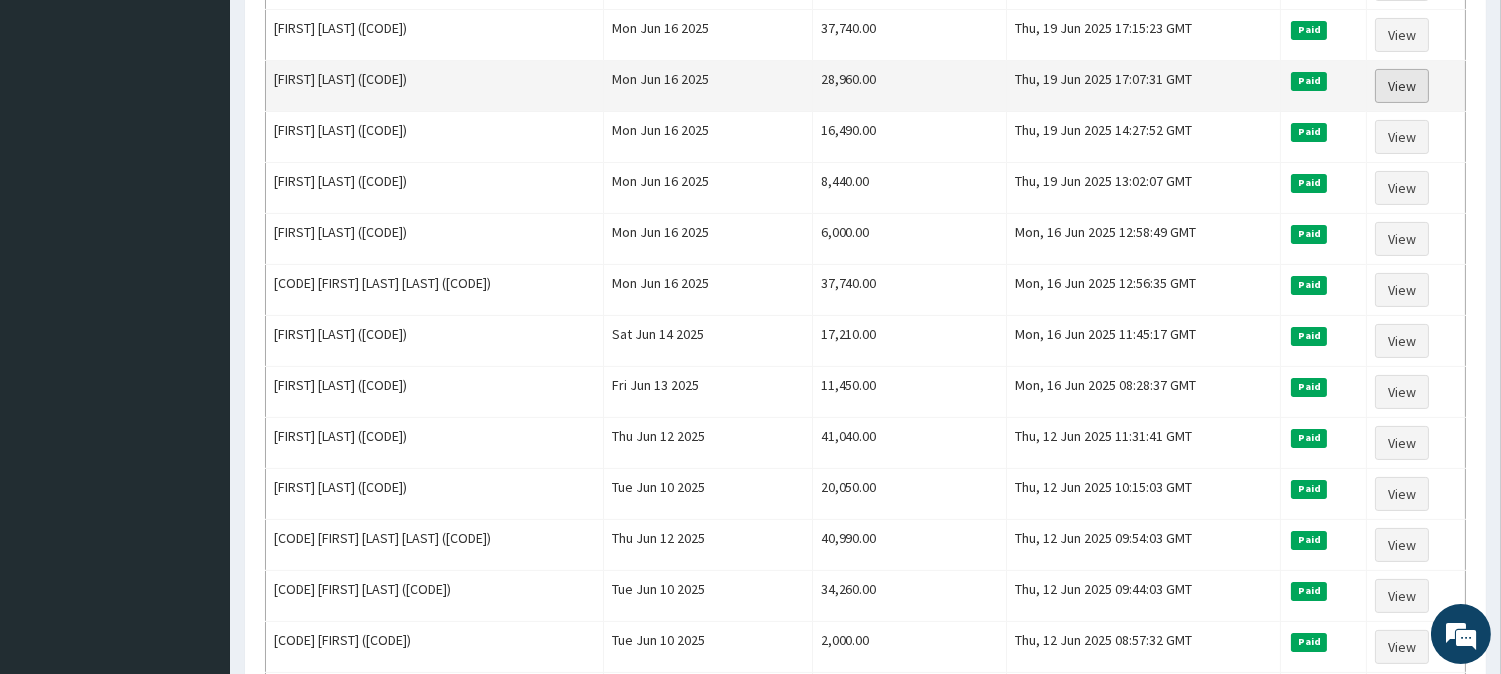 click on "View" at bounding box center [1402, 86] 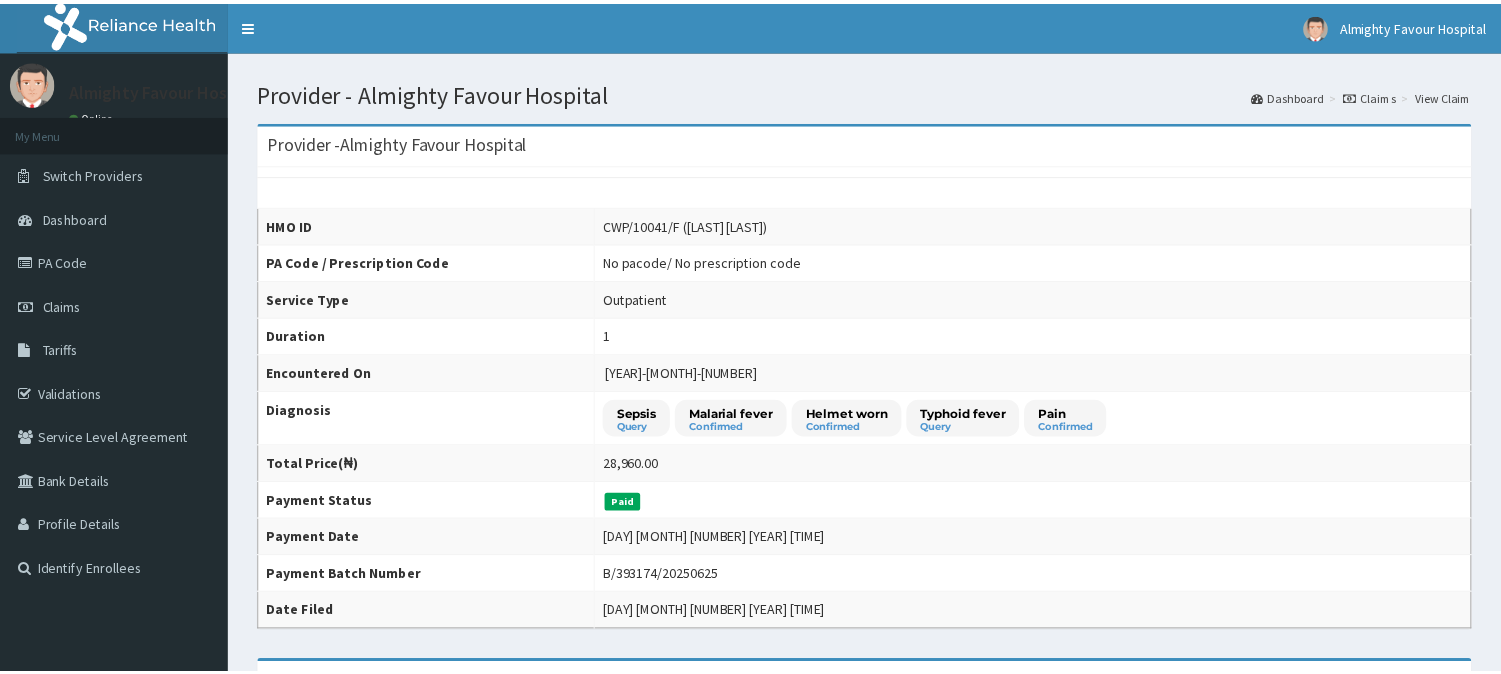 scroll, scrollTop: 0, scrollLeft: 0, axis: both 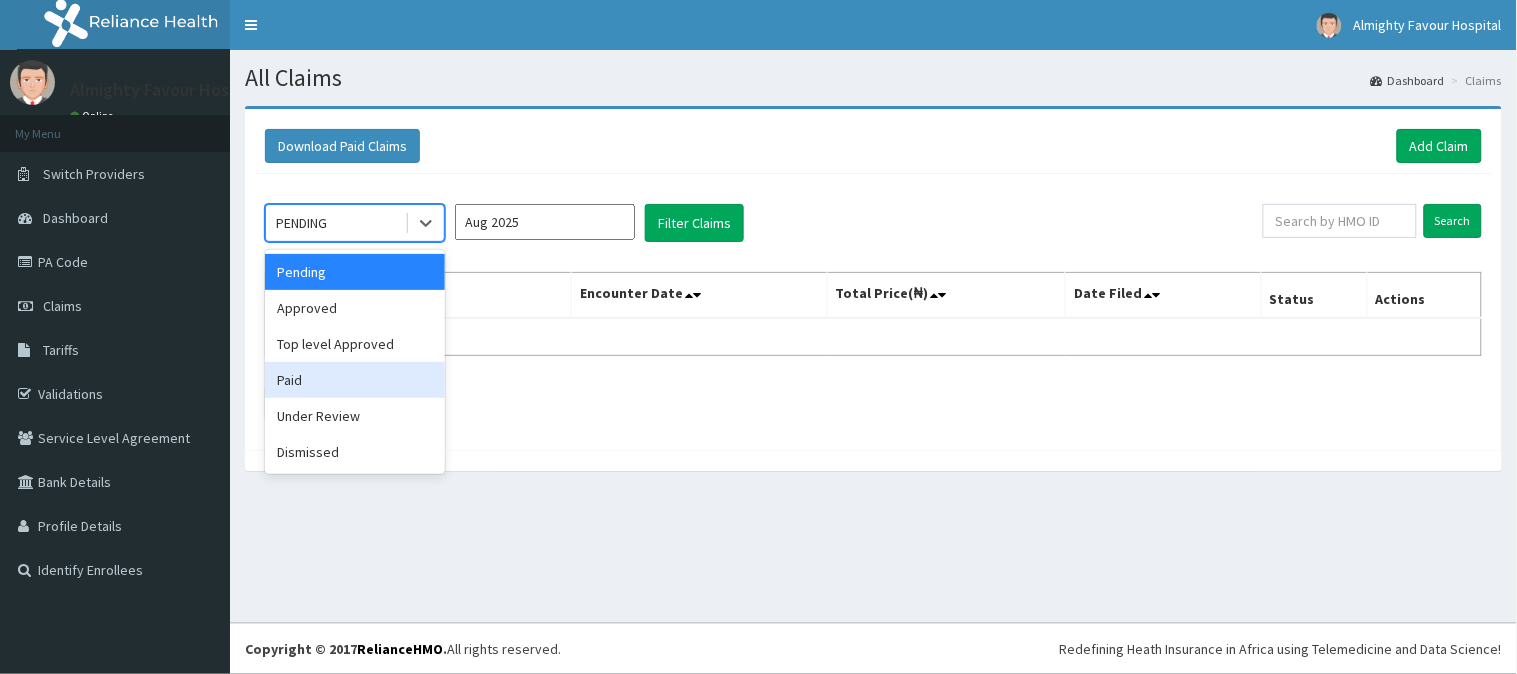 click on "Paid" at bounding box center (355, 380) 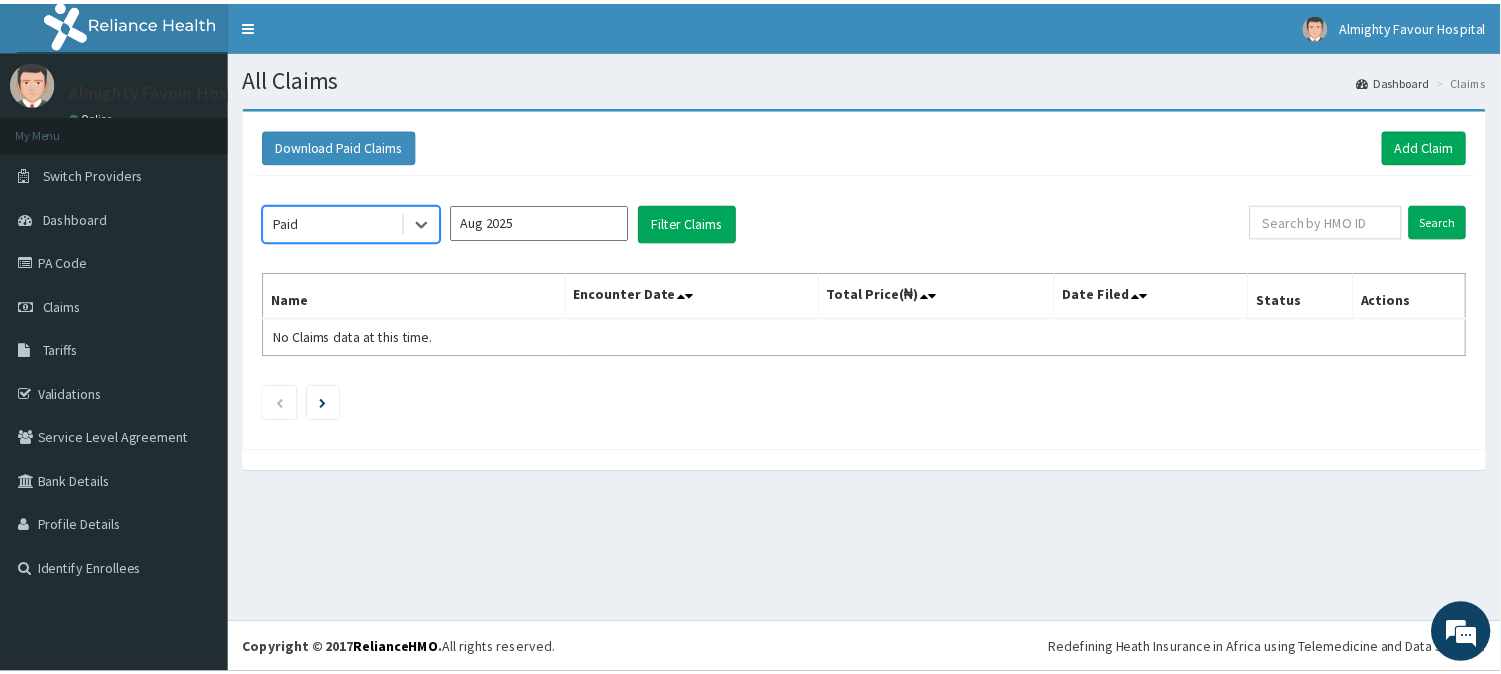 scroll, scrollTop: 0, scrollLeft: 0, axis: both 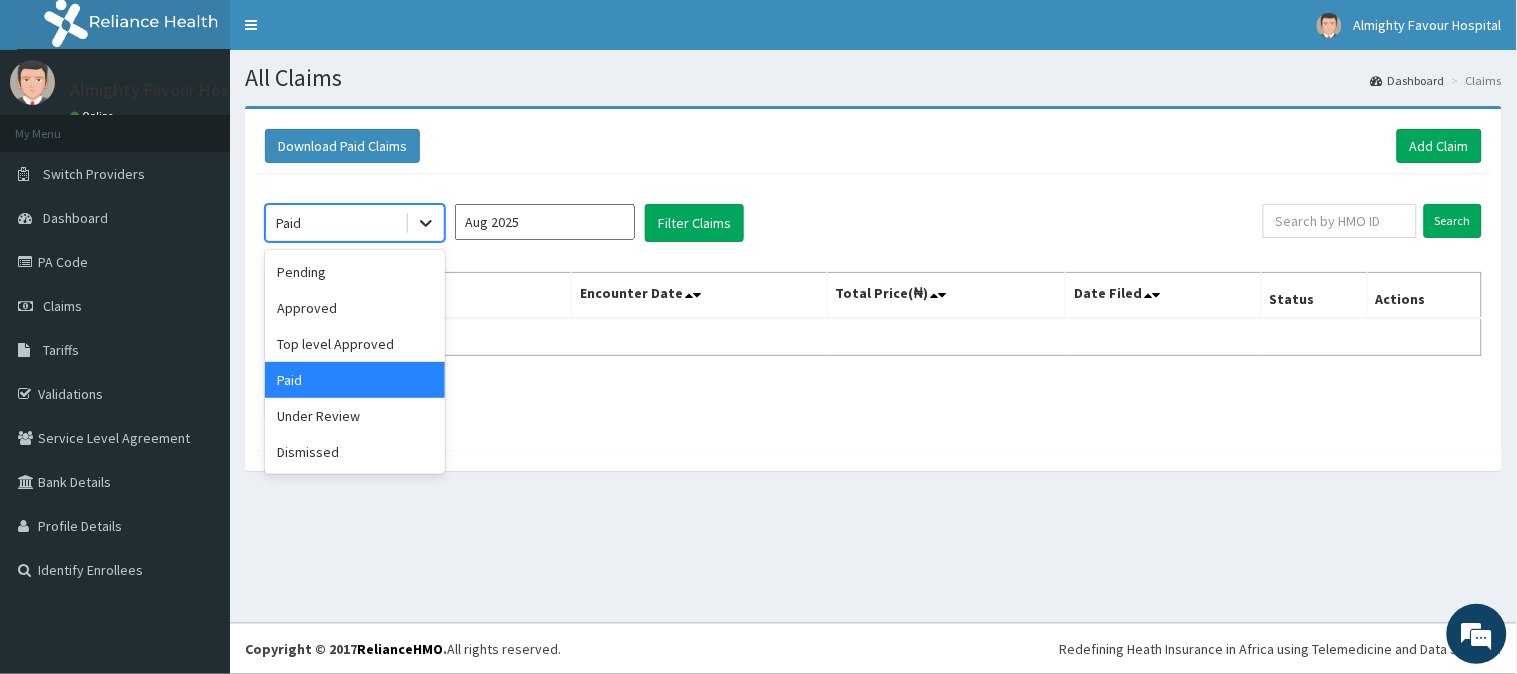 click 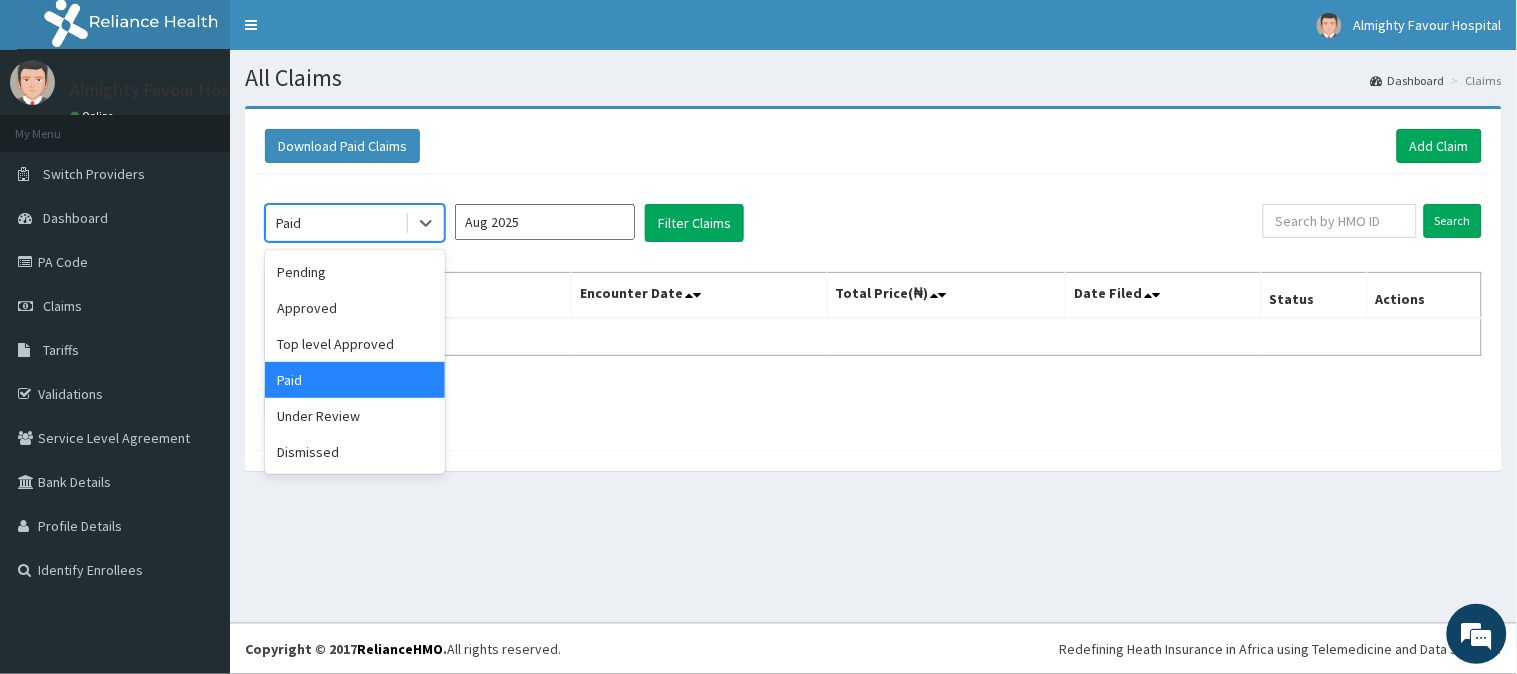 click on "Paid" at bounding box center (355, 380) 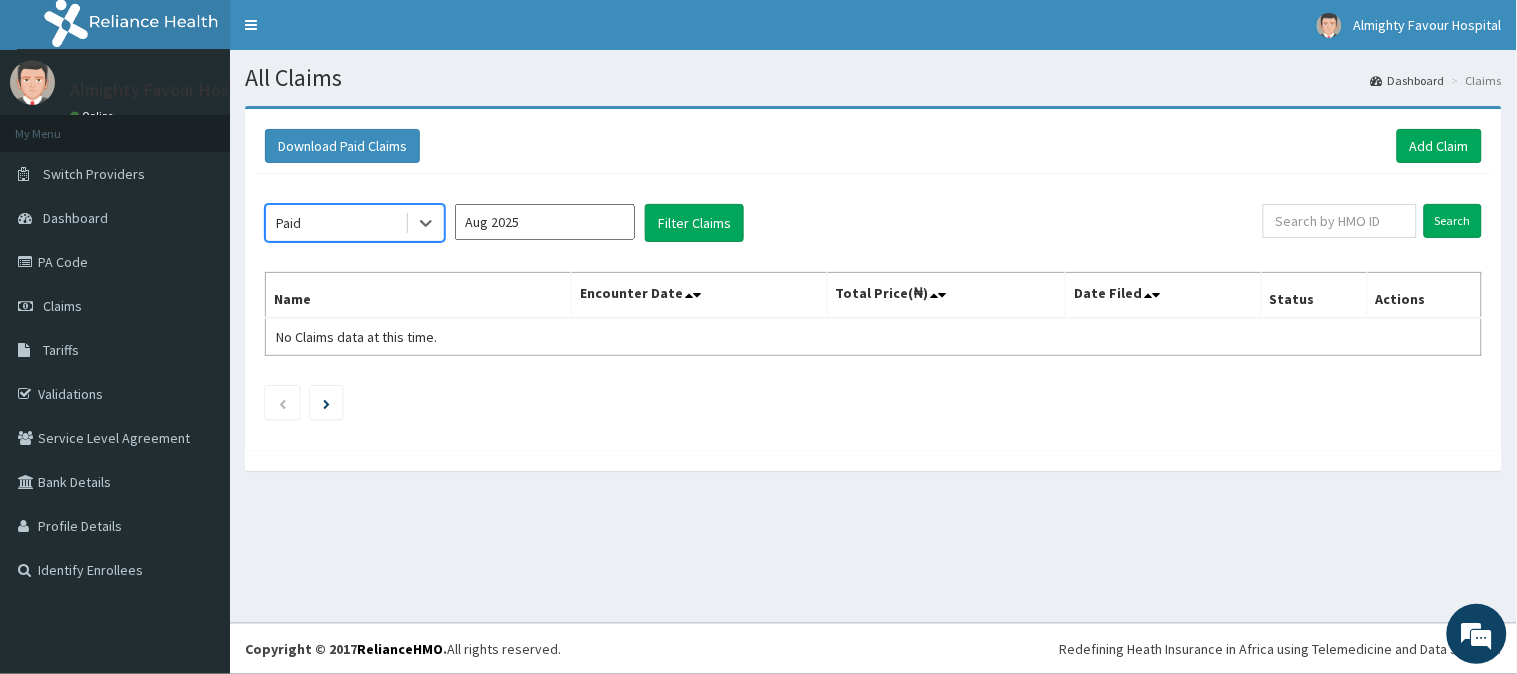 click on "Aug 2025" at bounding box center (545, 222) 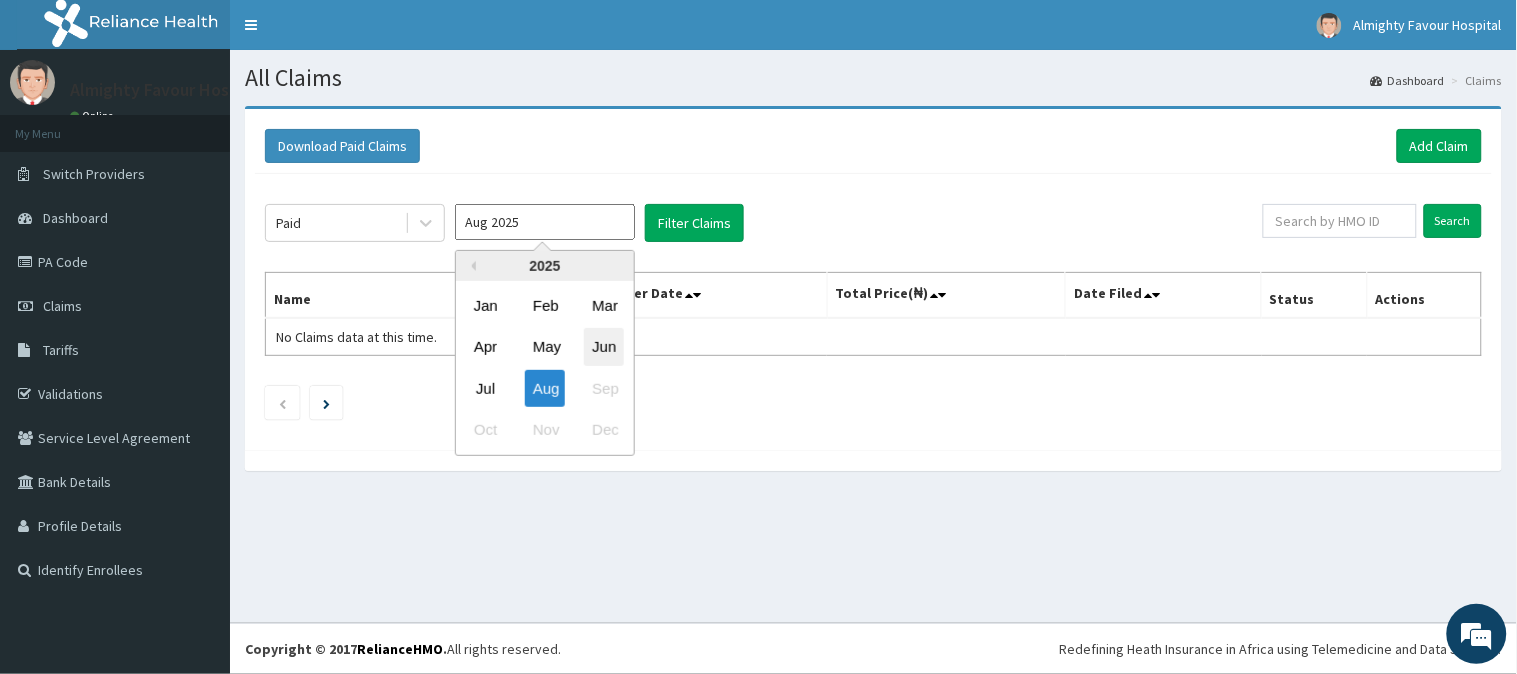 click on "Jun" at bounding box center [604, 347] 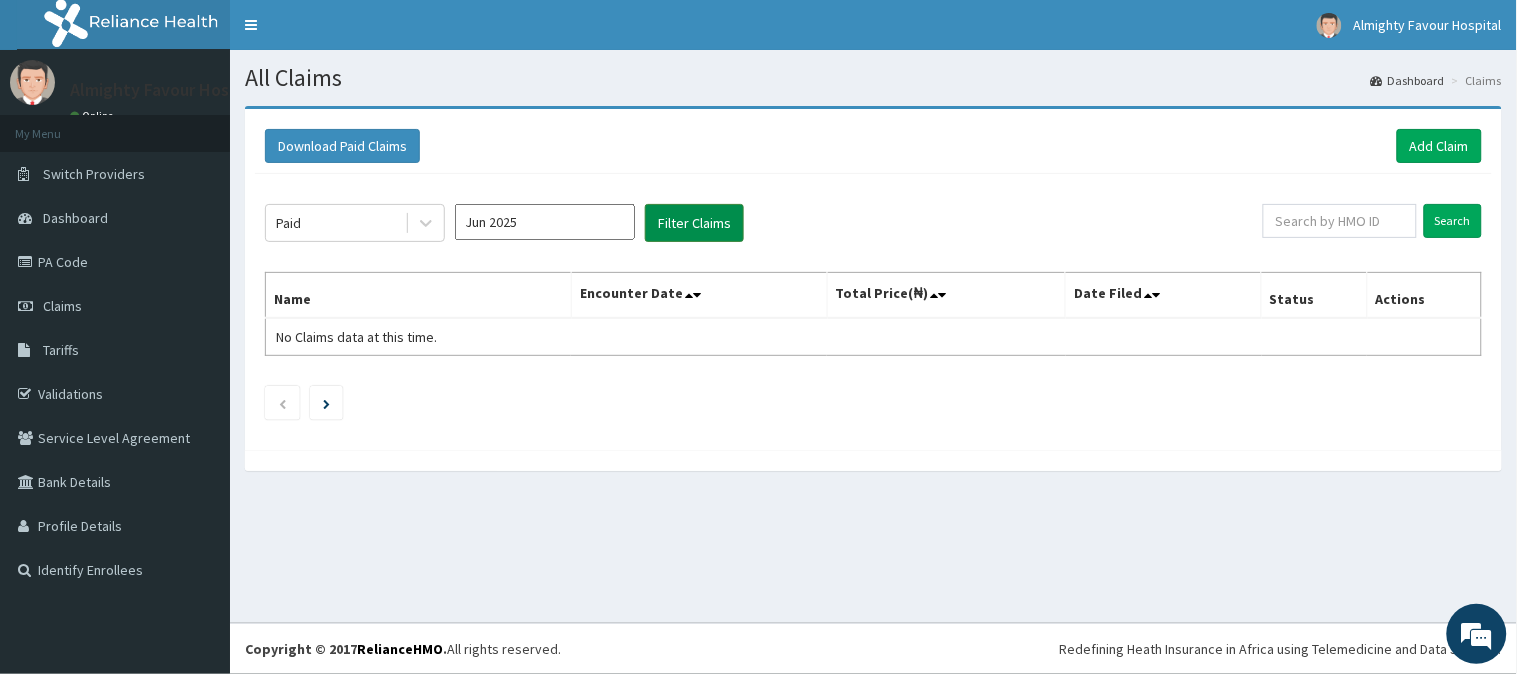 click on "Filter Claims" at bounding box center [694, 223] 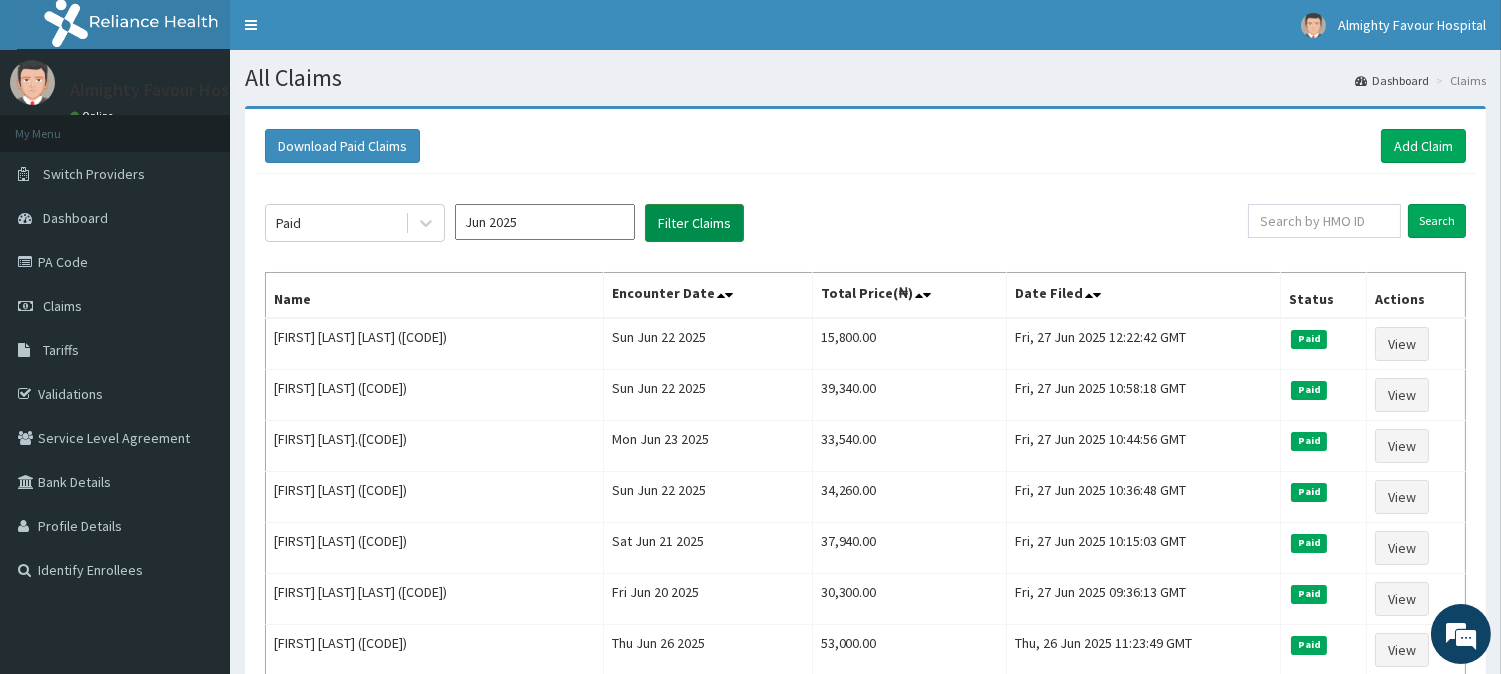 click on "Filter Claims" at bounding box center (694, 223) 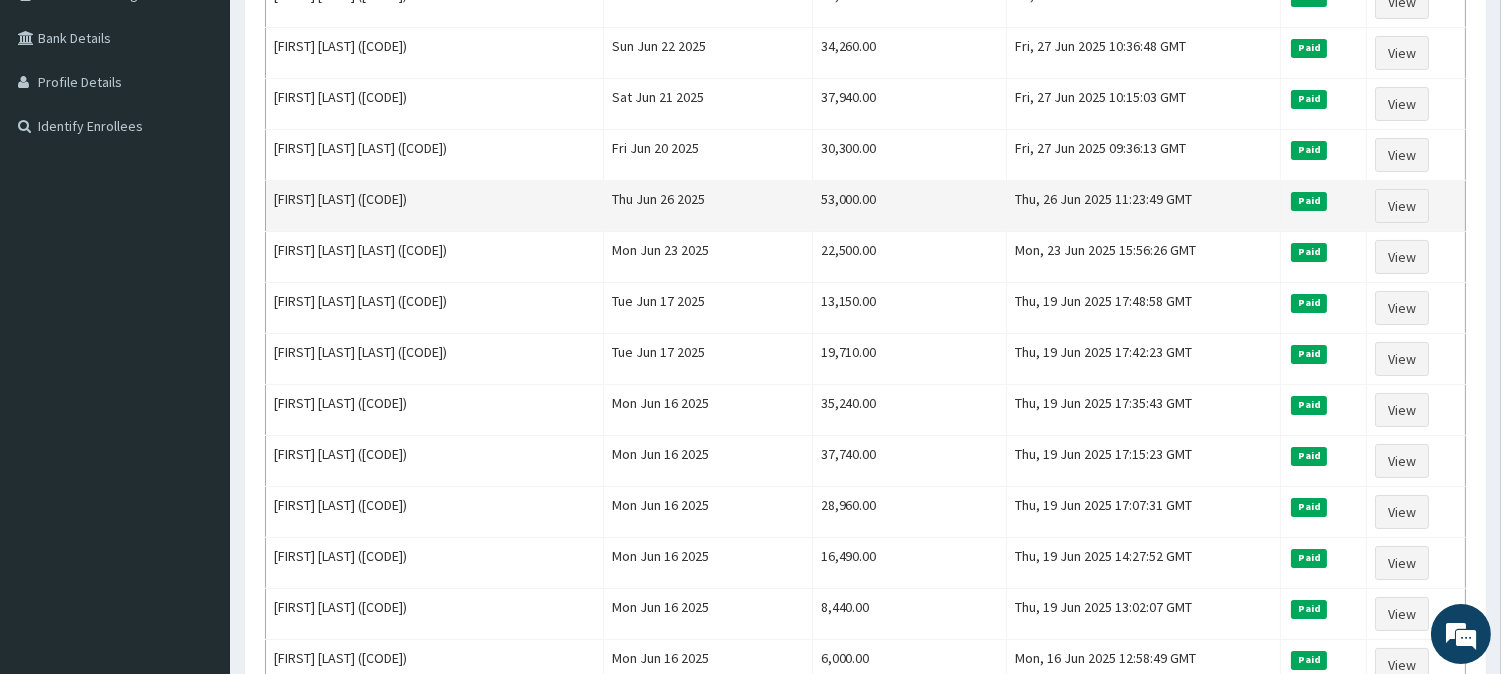 scroll, scrollTop: 333, scrollLeft: 0, axis: vertical 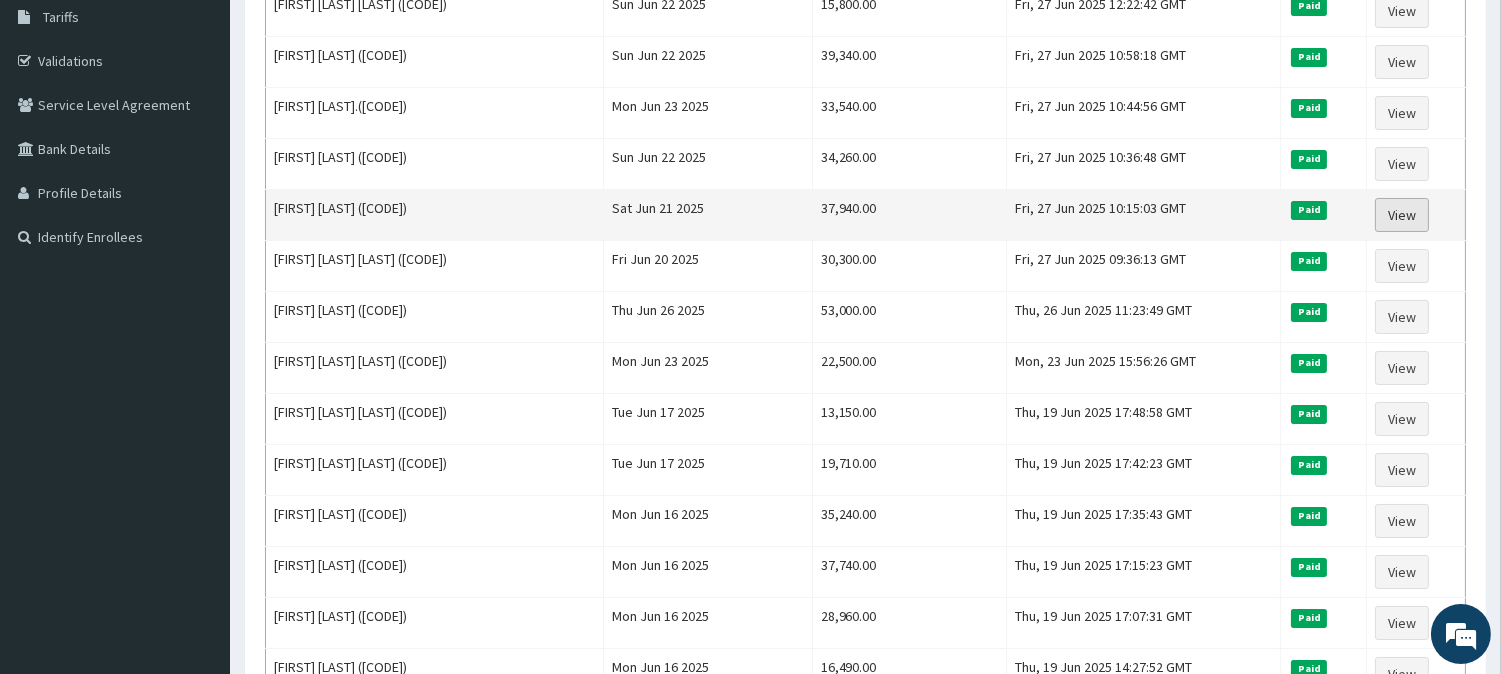 click on "View" at bounding box center [1402, 215] 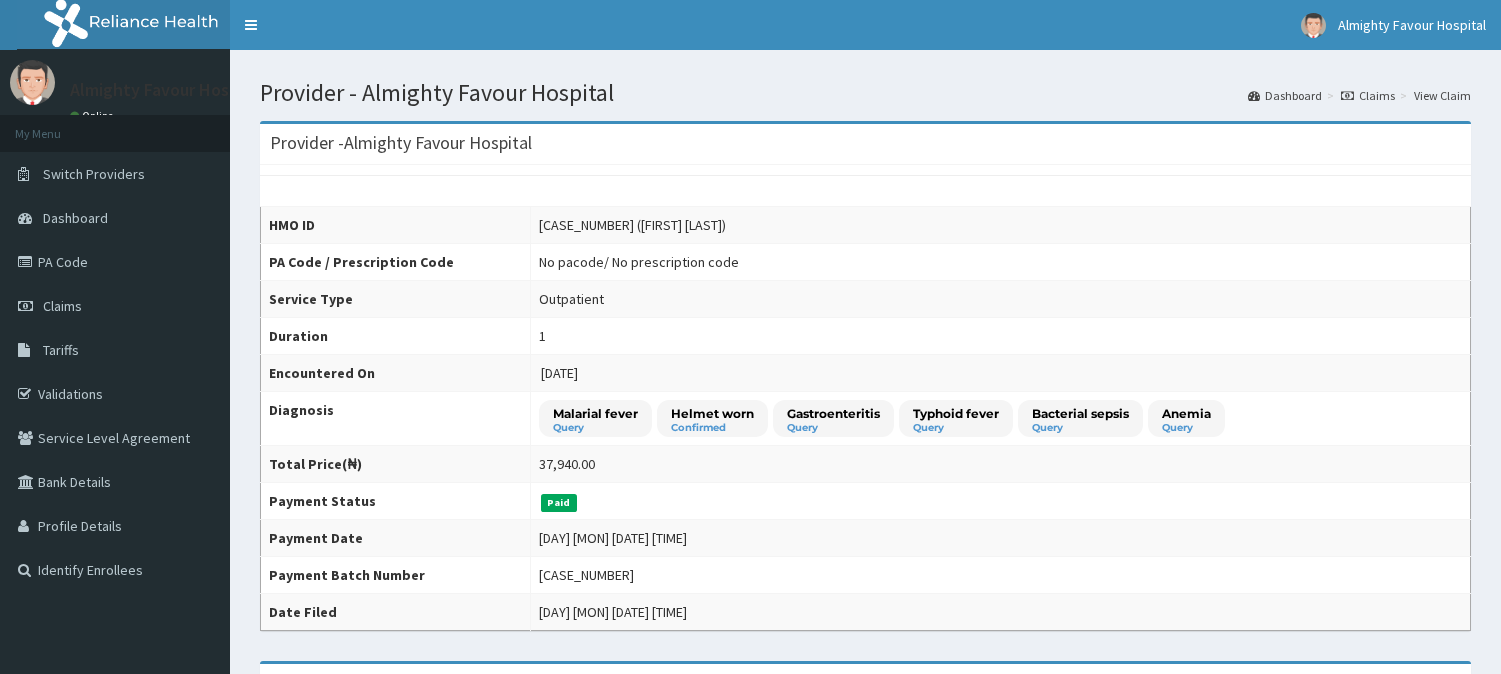 scroll, scrollTop: 0, scrollLeft: 0, axis: both 